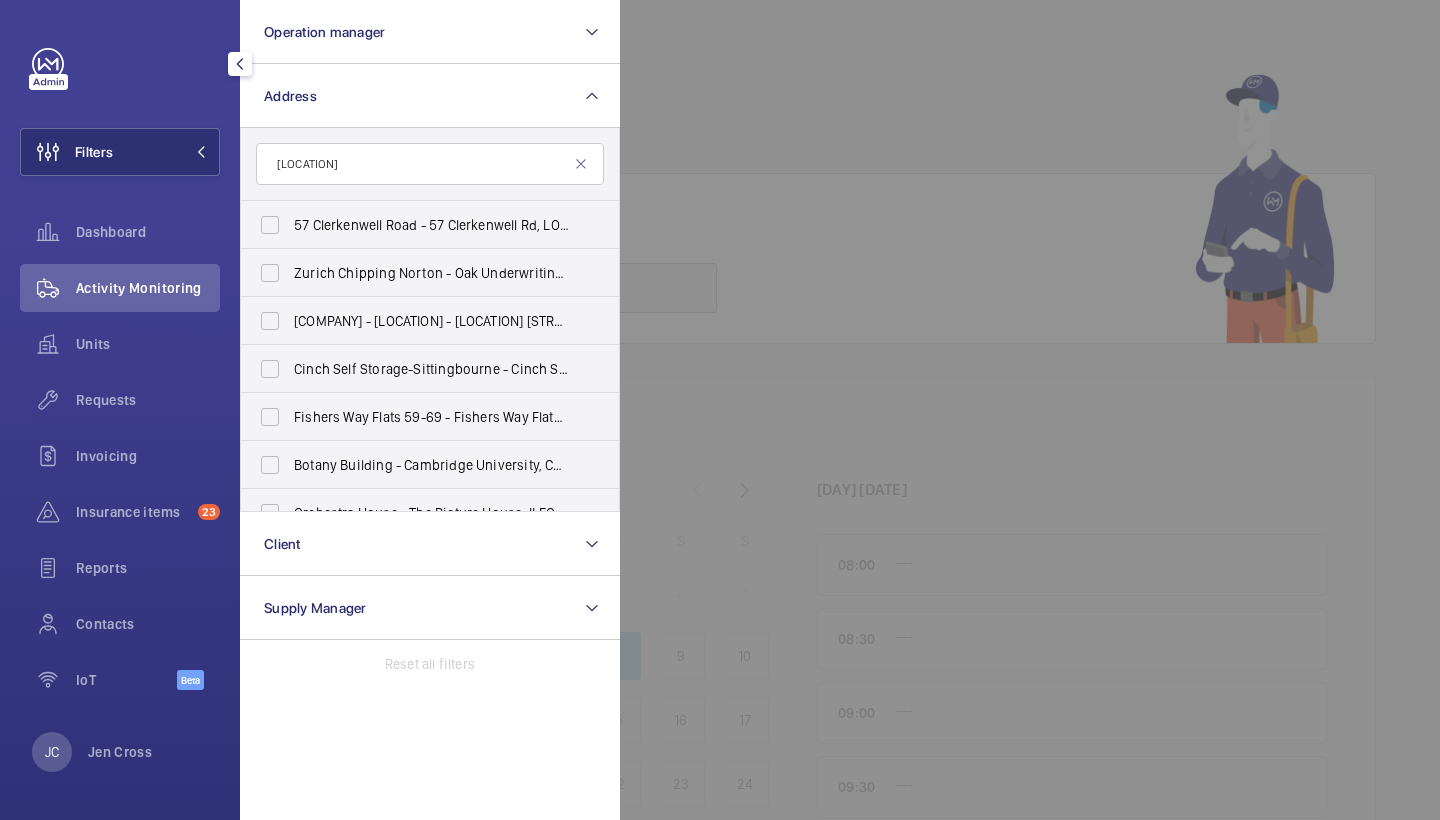 scroll, scrollTop: 0, scrollLeft: 0, axis: both 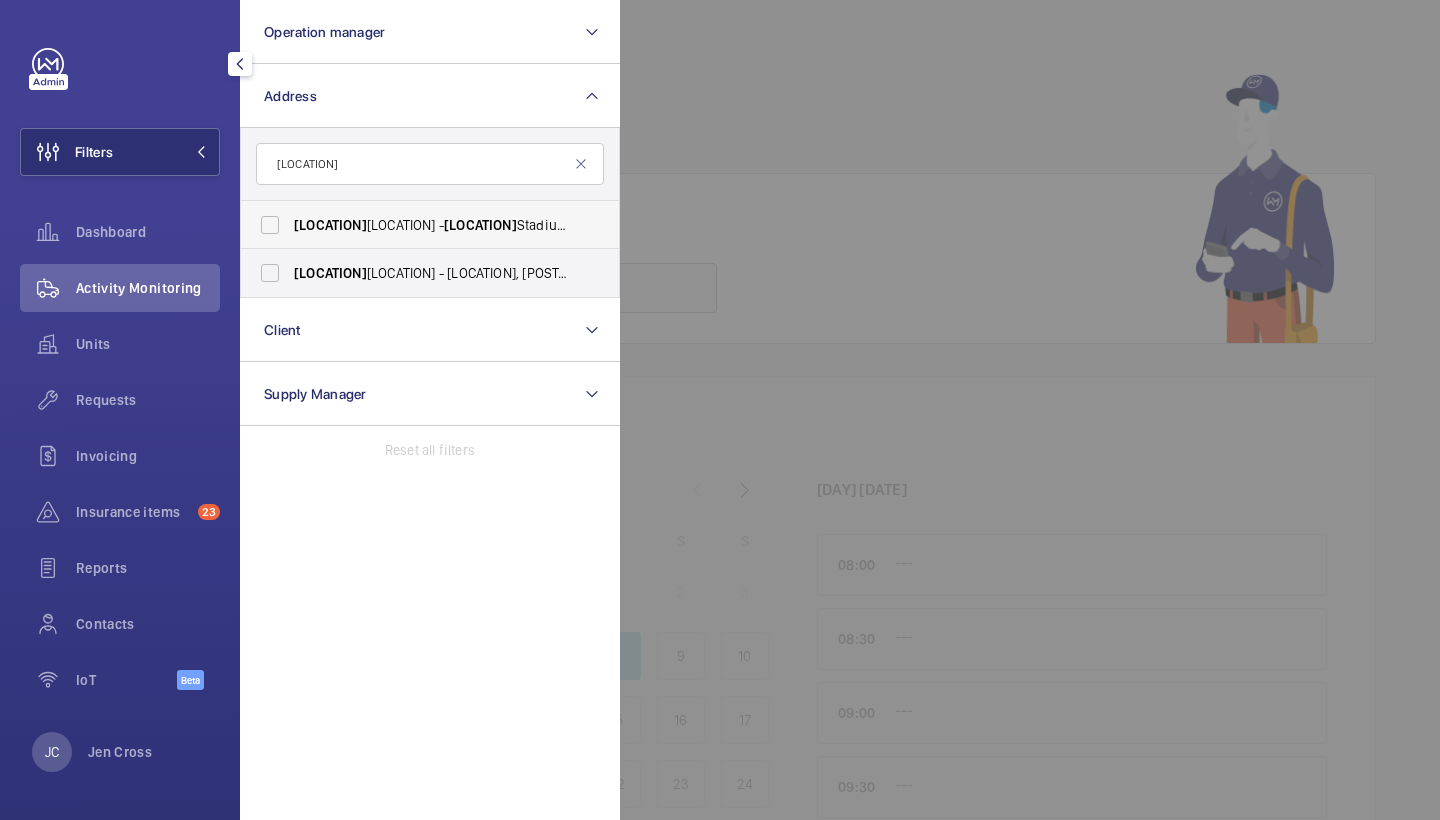 type on "[LOCATION]" 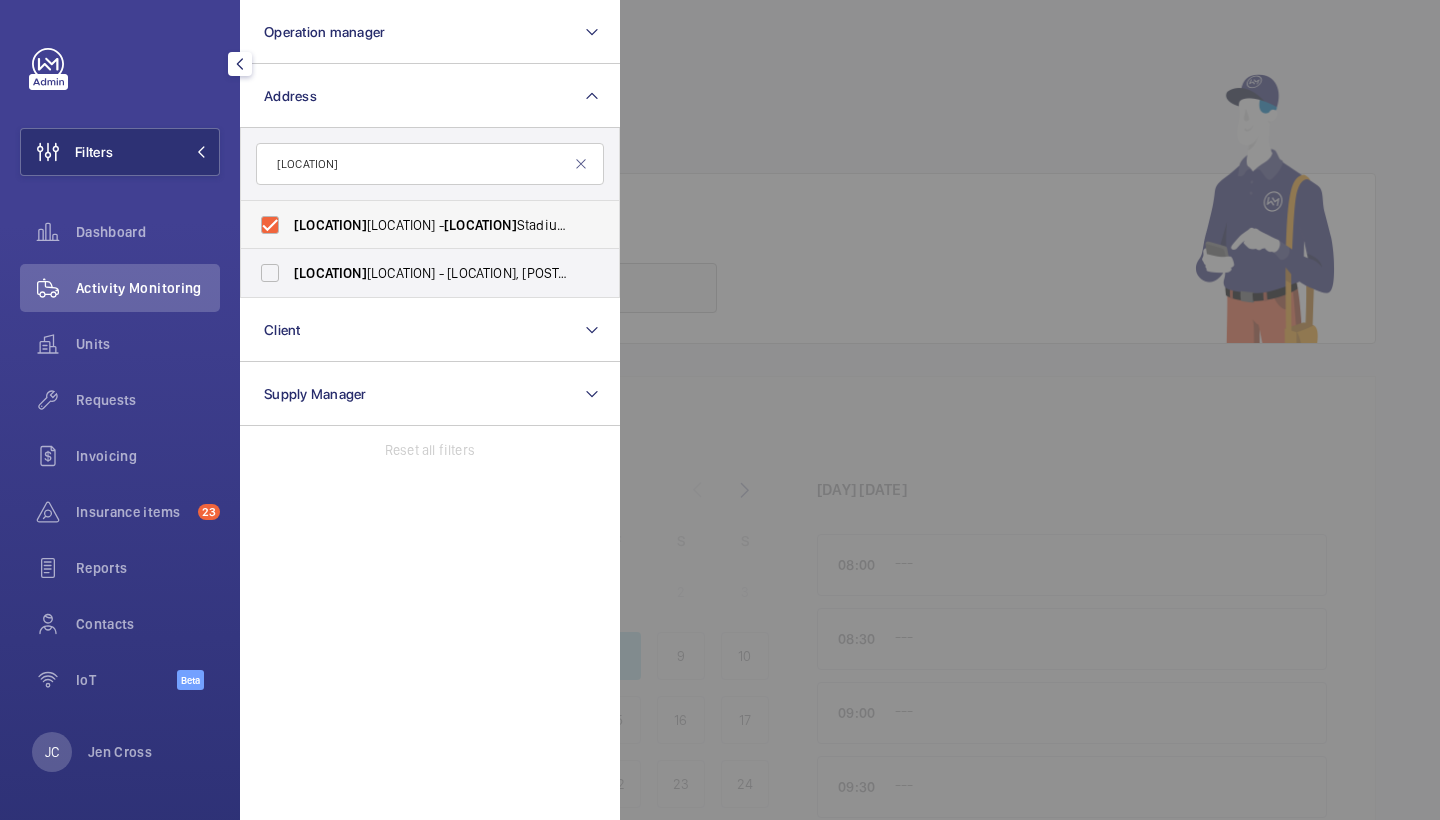 checkbox on "true" 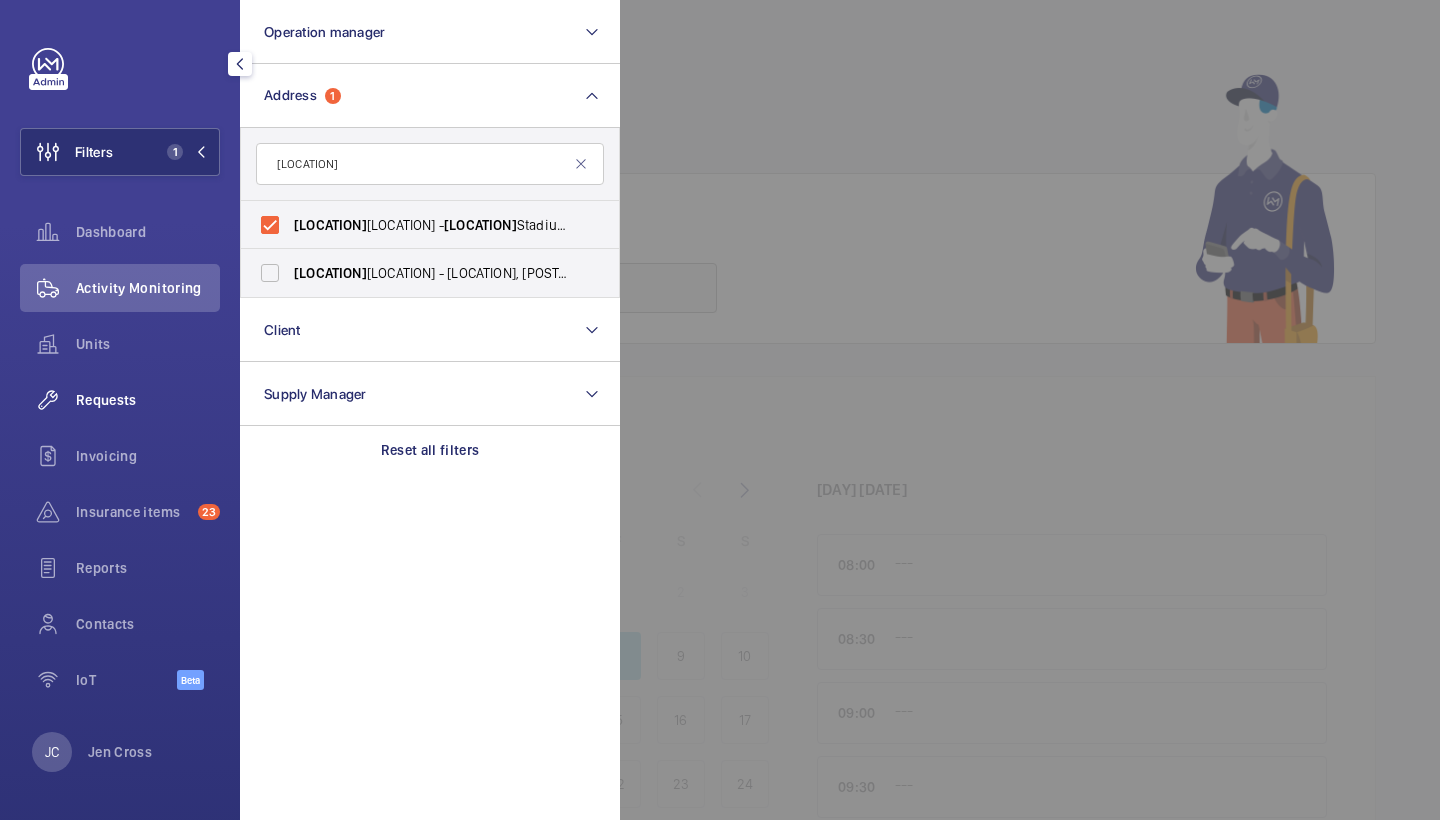 click on "Requests" 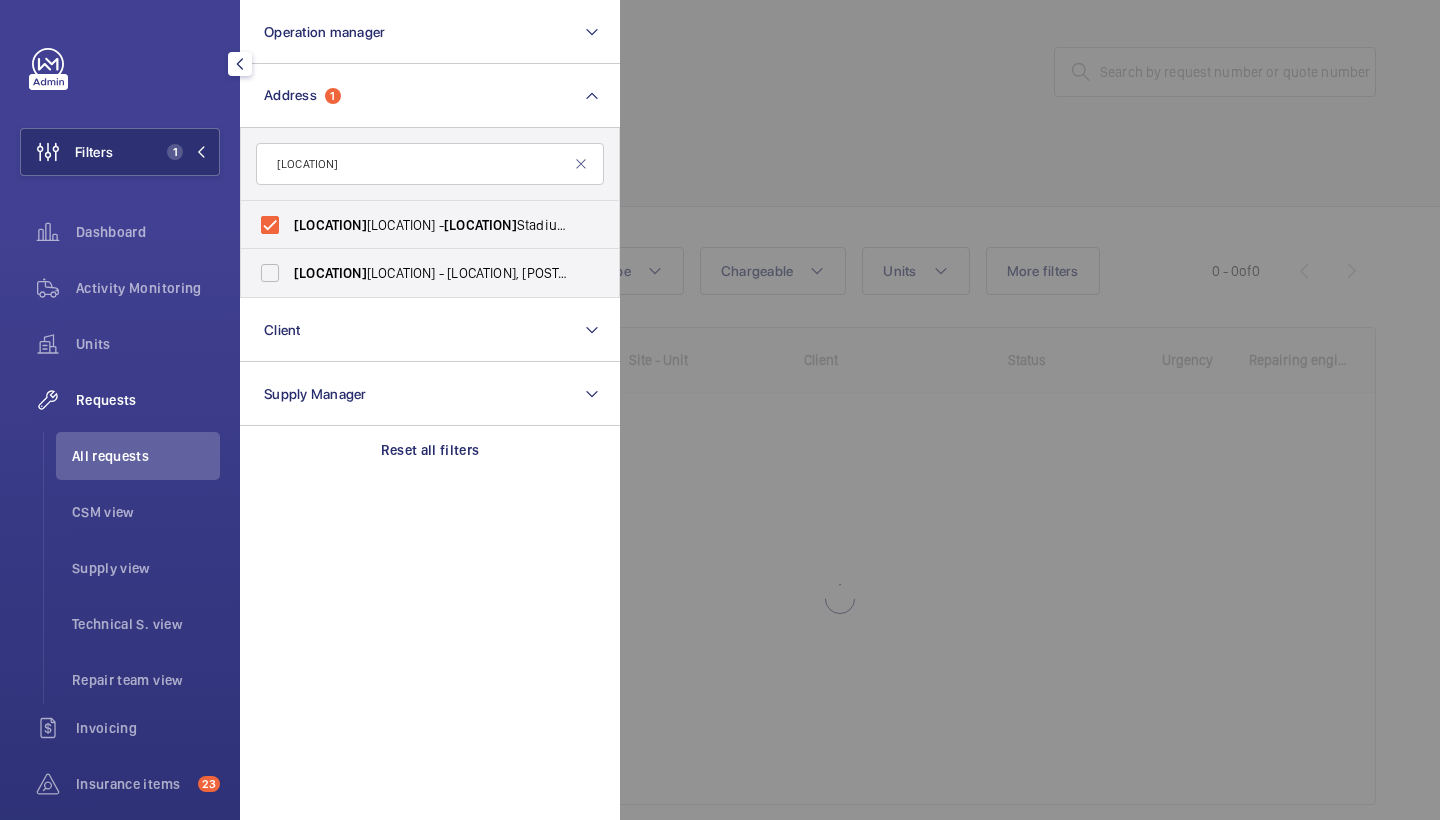 click 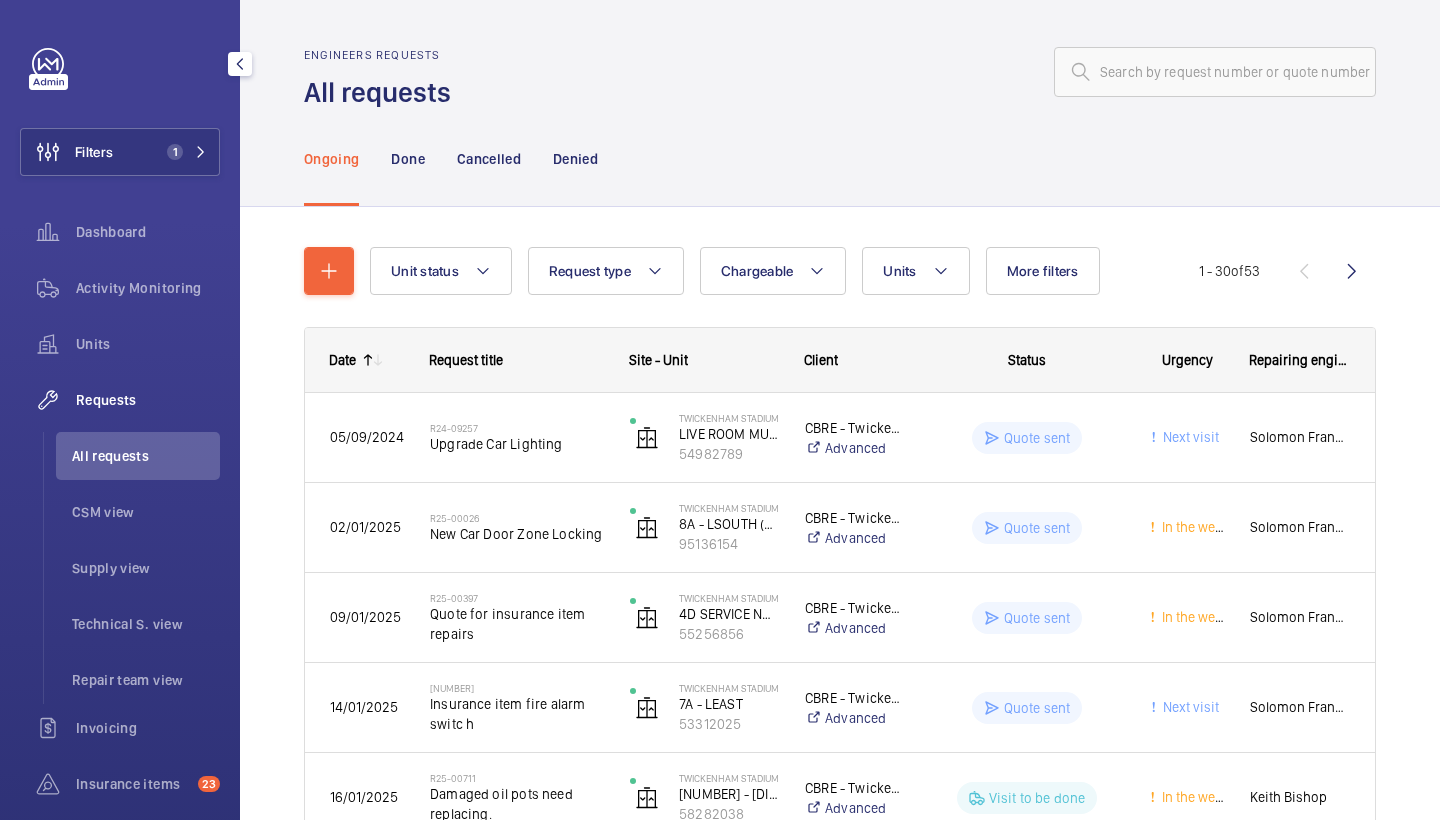 click 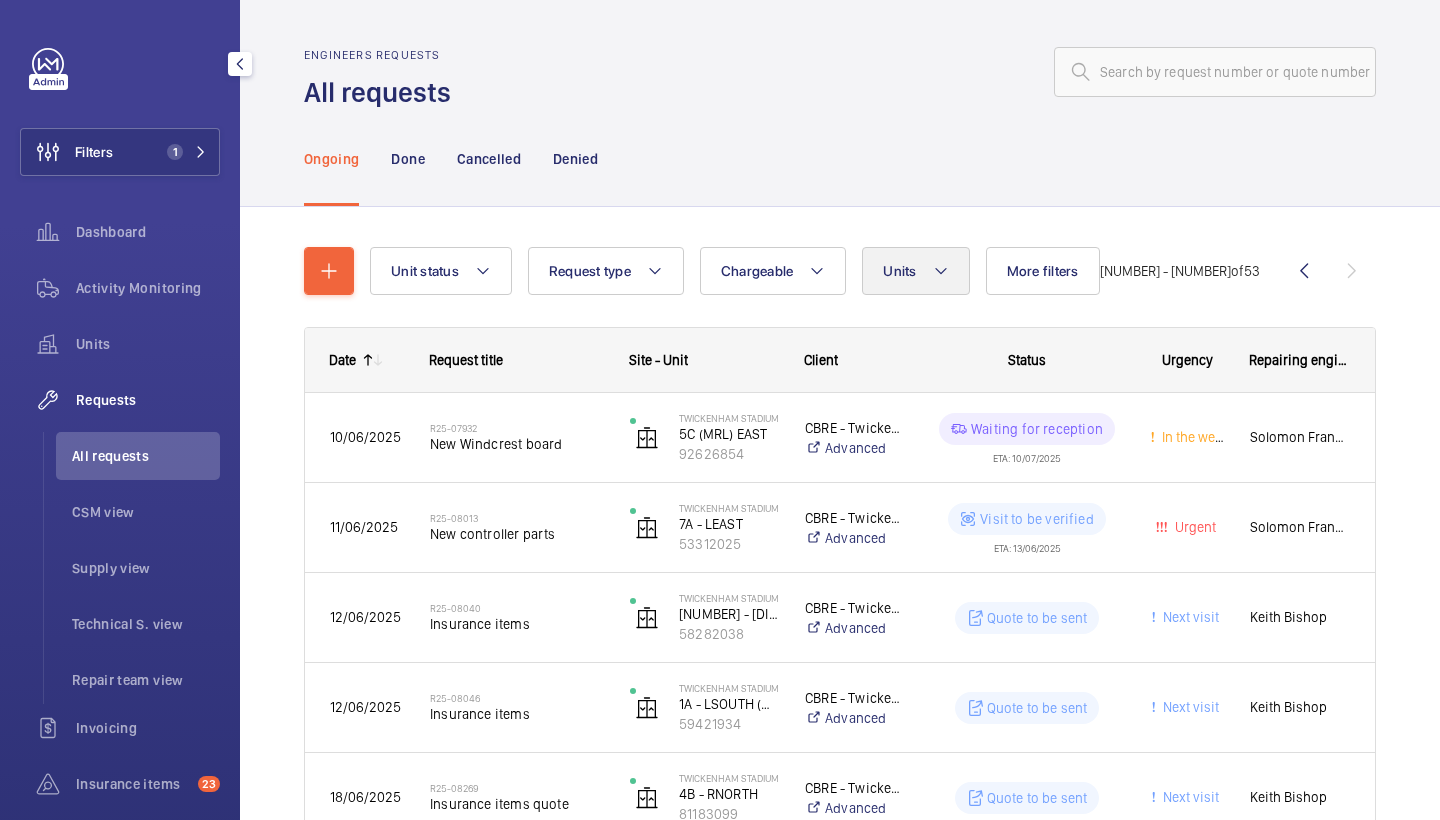 scroll, scrollTop: 0, scrollLeft: 0, axis: both 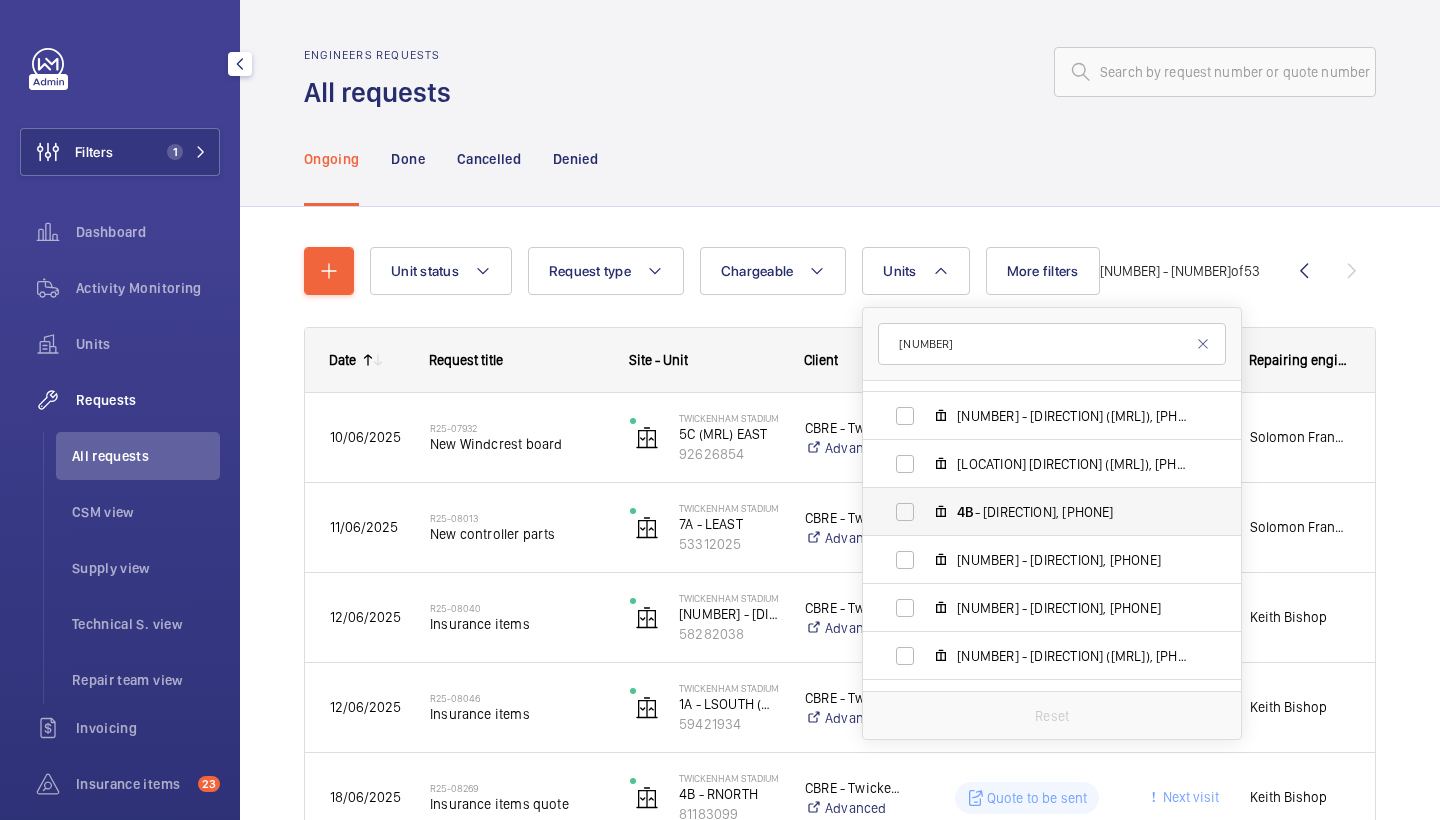 type on "[NUMBER]" 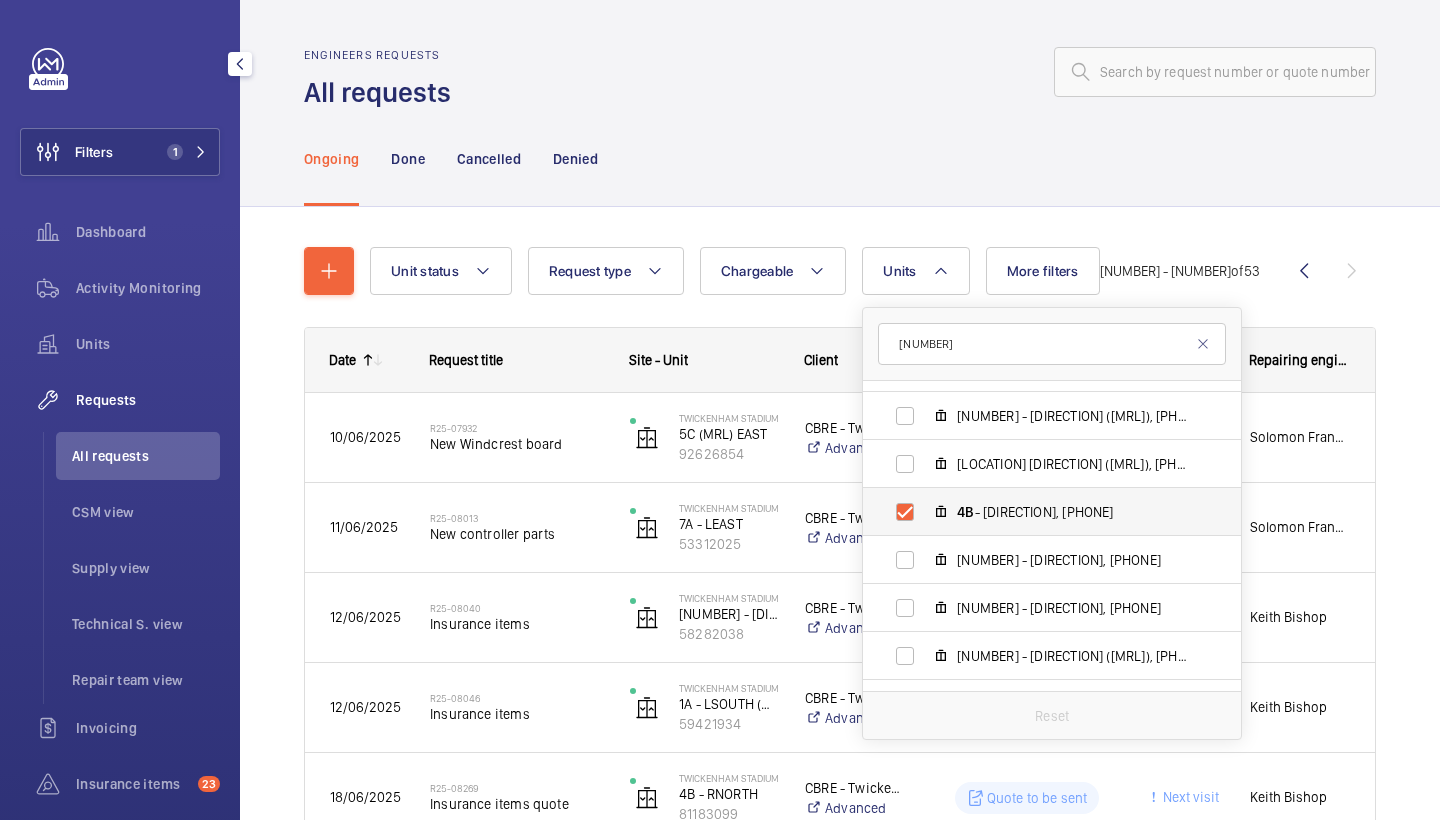 checkbox on "true" 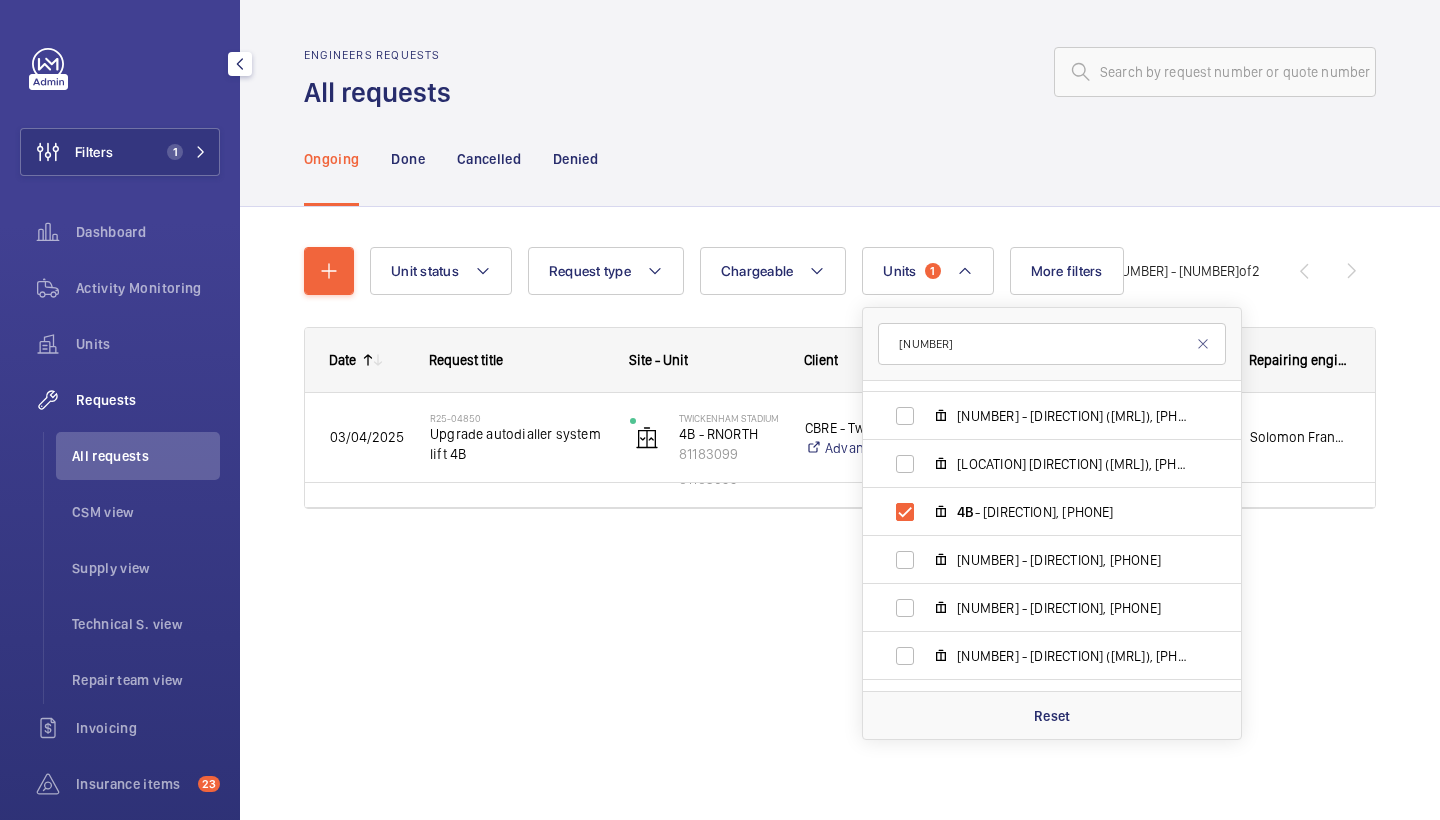 click on "Engineers requests All requests" 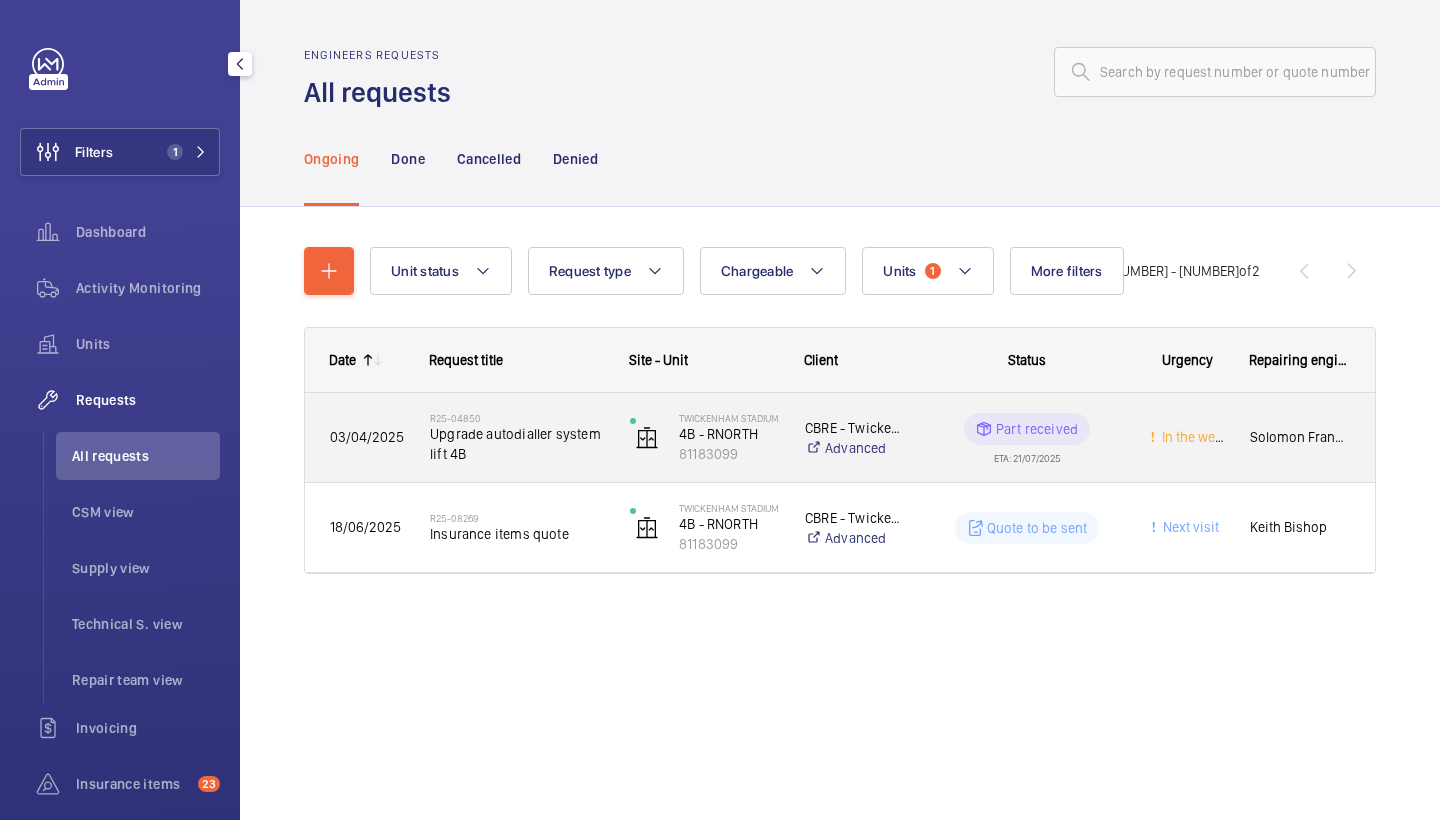 click on "Upgrade autodialler system lift 4B" 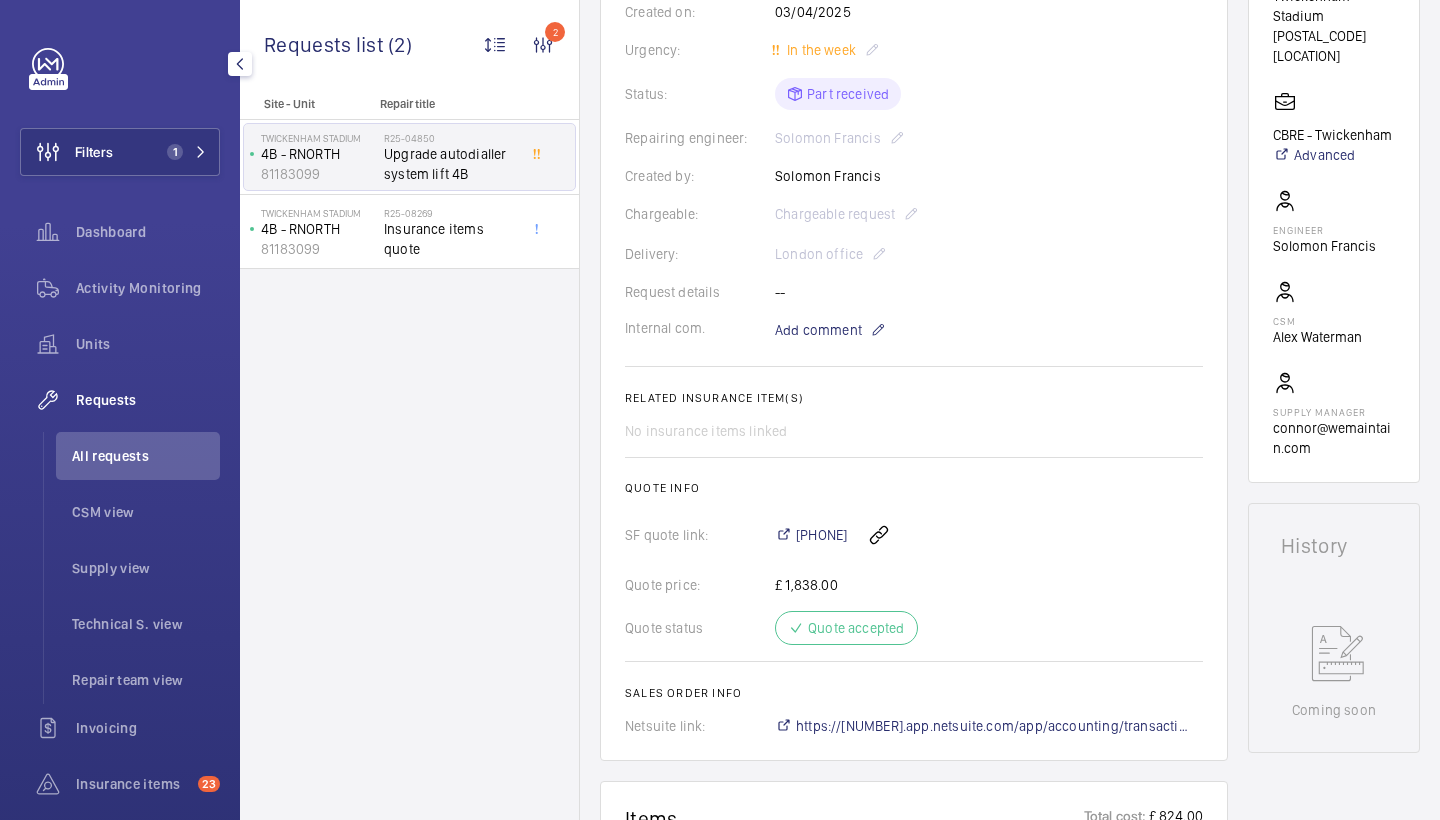 scroll, scrollTop: 437, scrollLeft: 0, axis: vertical 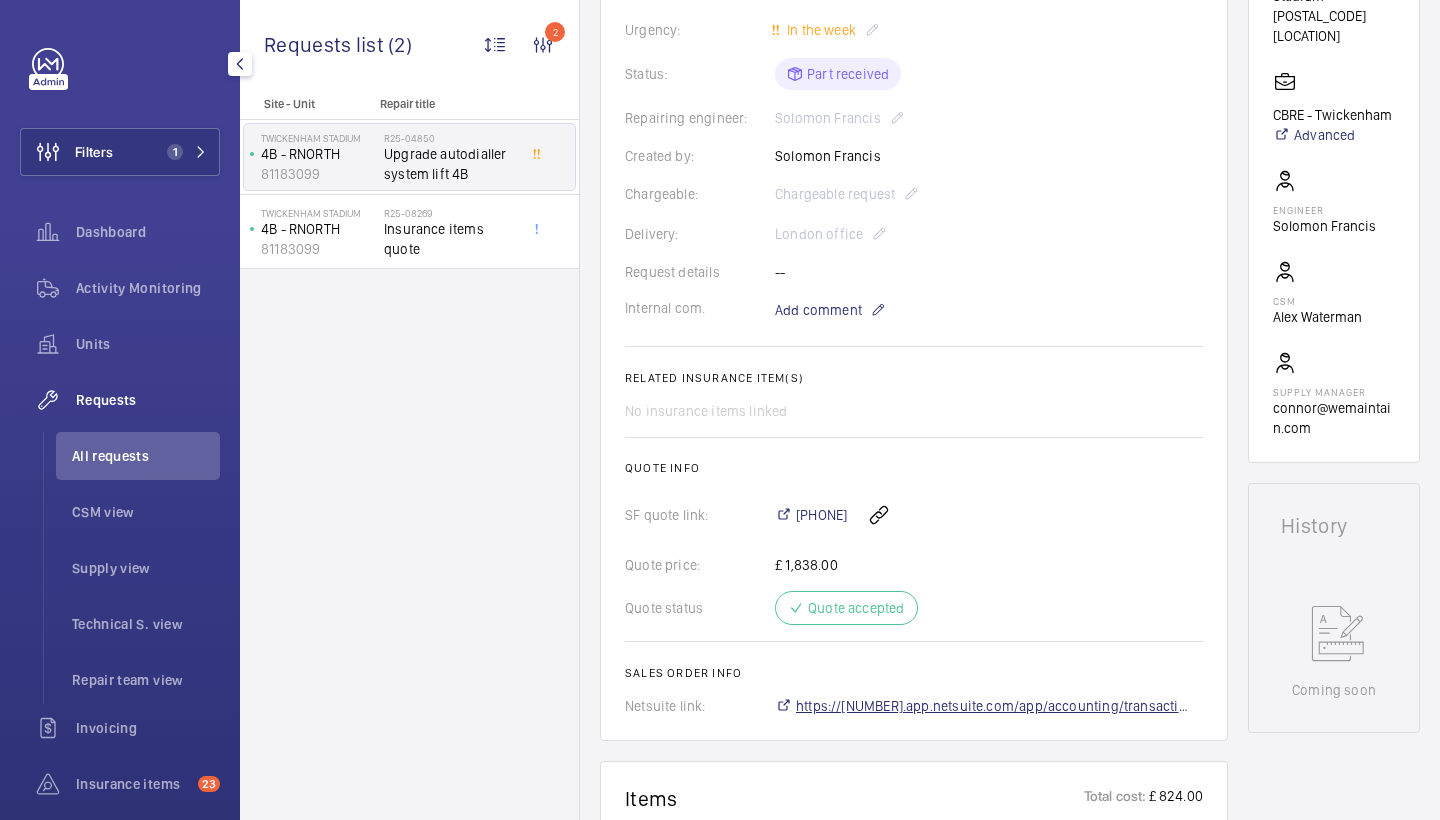 click on "https://[NUMBER].app.netsuite.com/app/accounting/transactions/salesord.nl?id=[NUMBER]" 